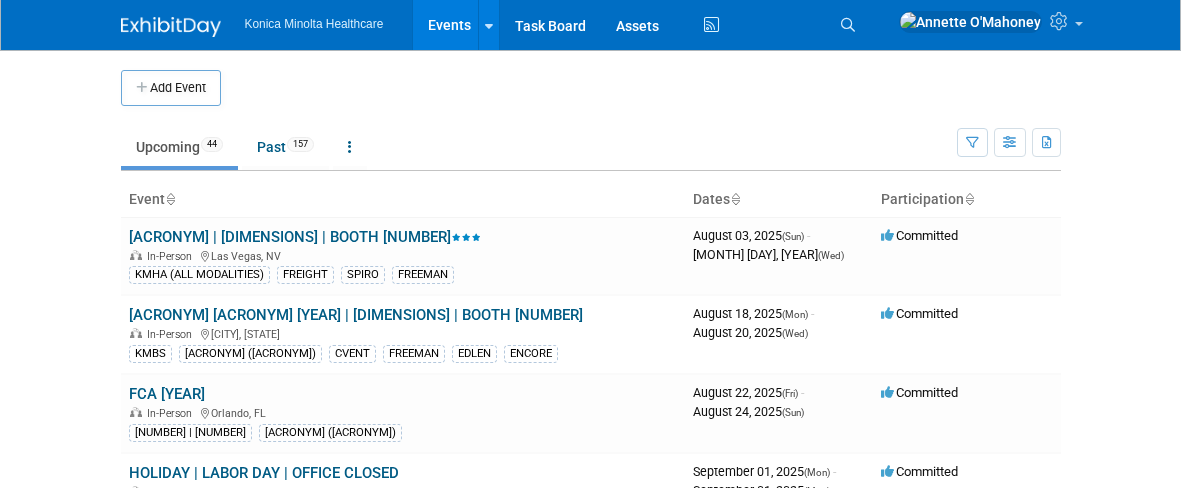 scroll, scrollTop: 0, scrollLeft: 0, axis: both 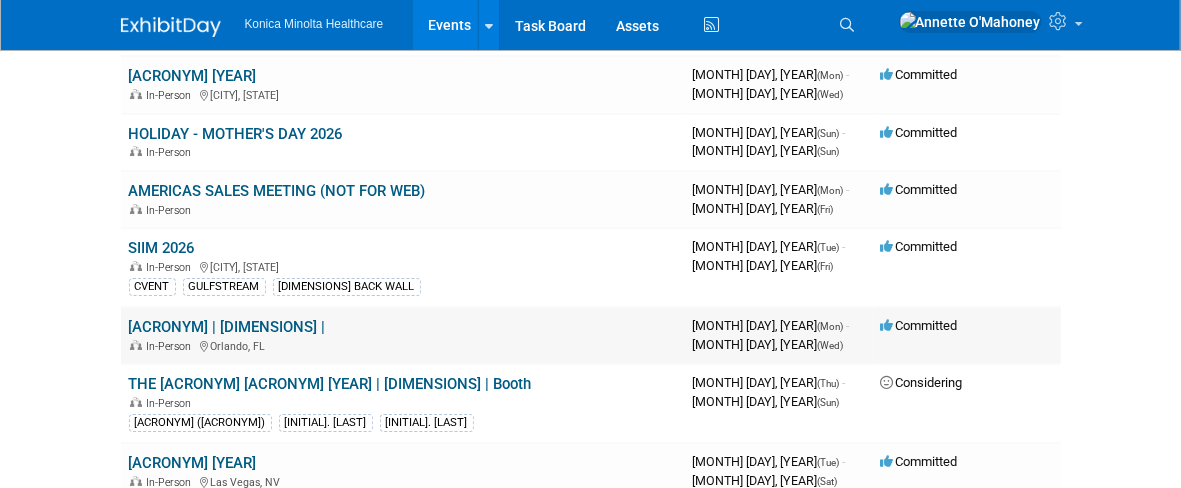 click on "AHRA | 20 X 20 |" at bounding box center [227, 327] 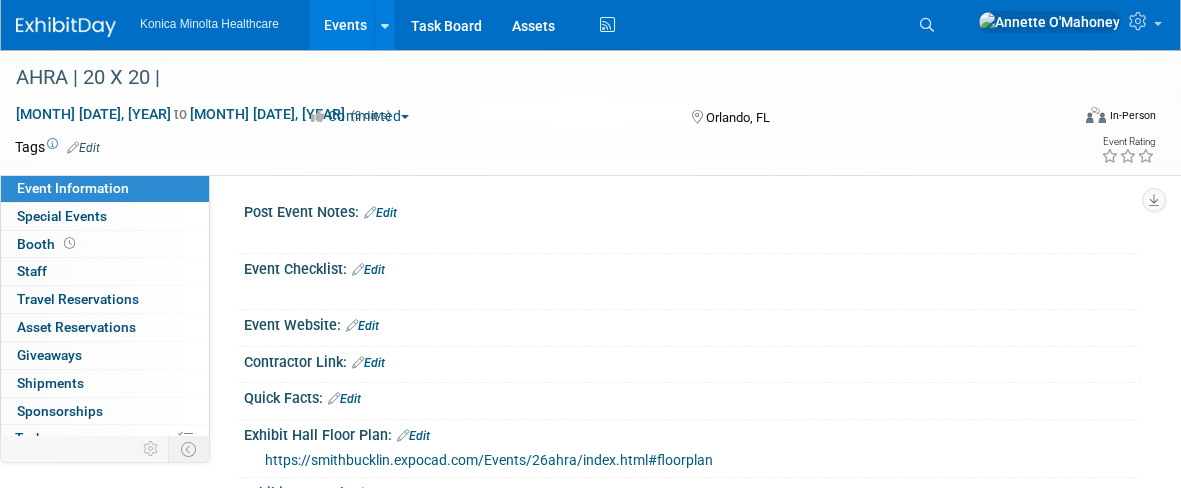 scroll, scrollTop: 0, scrollLeft: 0, axis: both 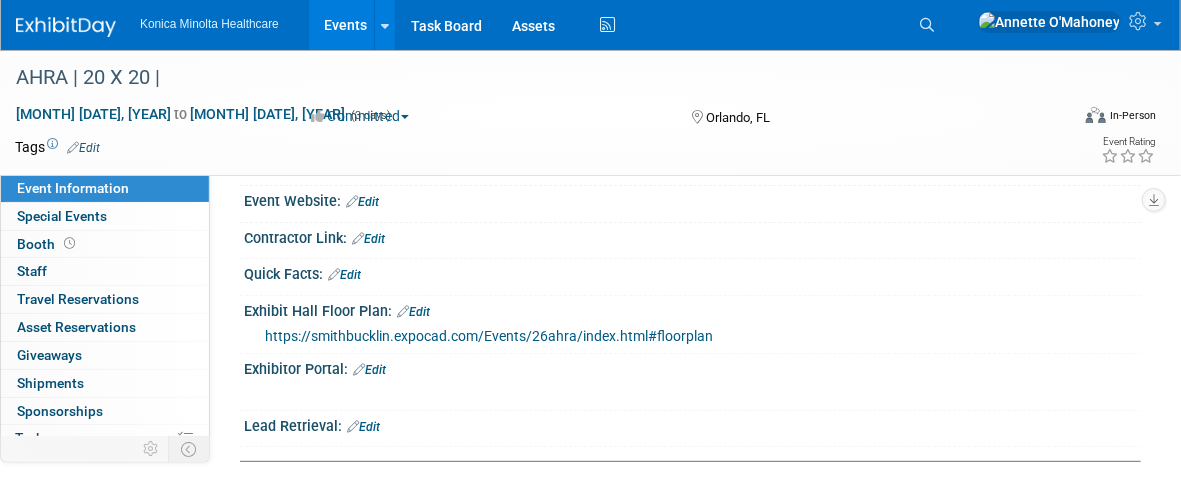 click on "https://smithbucklin.expocad.com/Events/26ahra/index.html#floorplan" at bounding box center [489, 336] 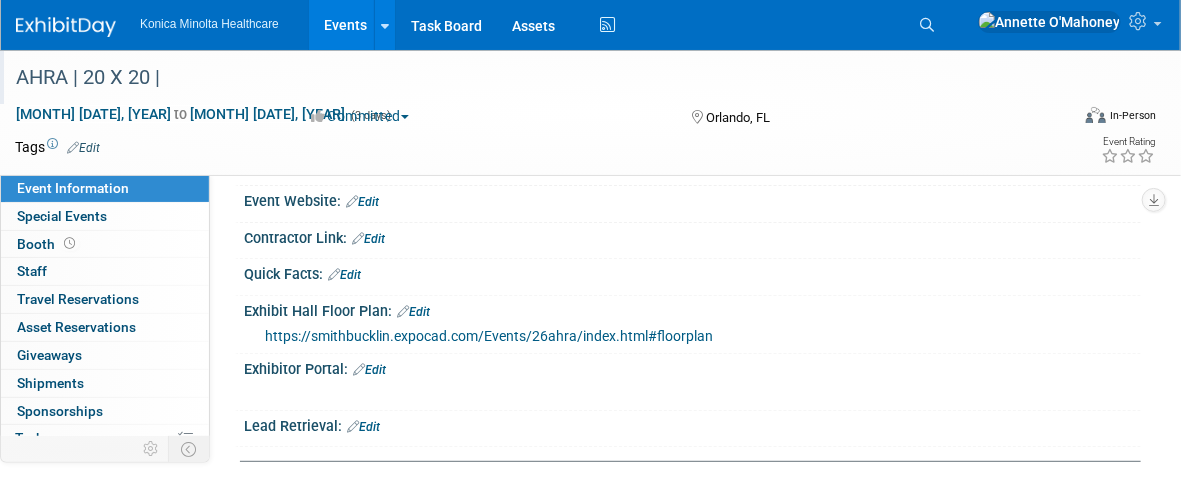 click on "AHRA | 20 X 20 |" at bounding box center (527, 78) 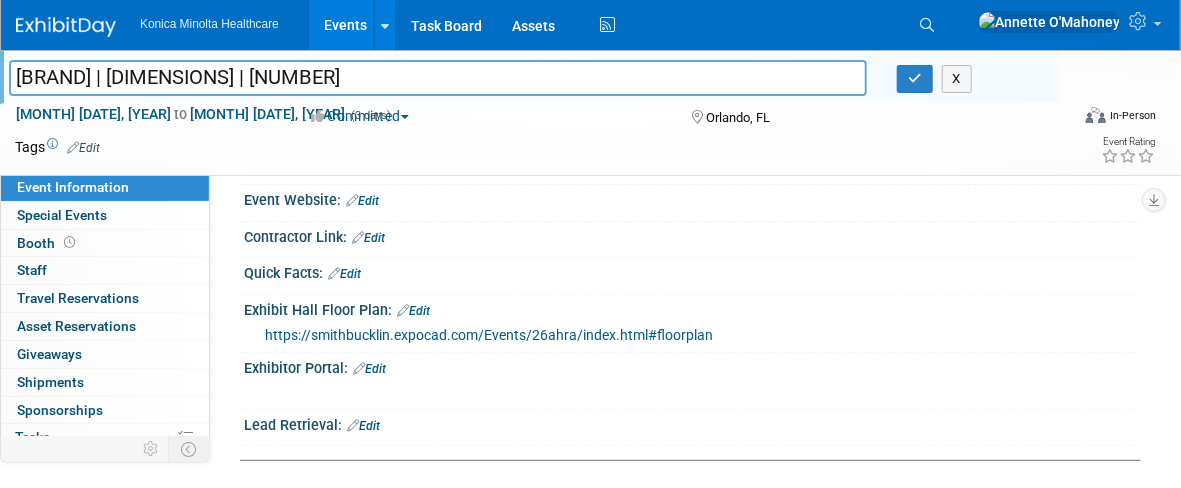type on "[BRAND] | [DIMENSIONS] | [NUMBER]" 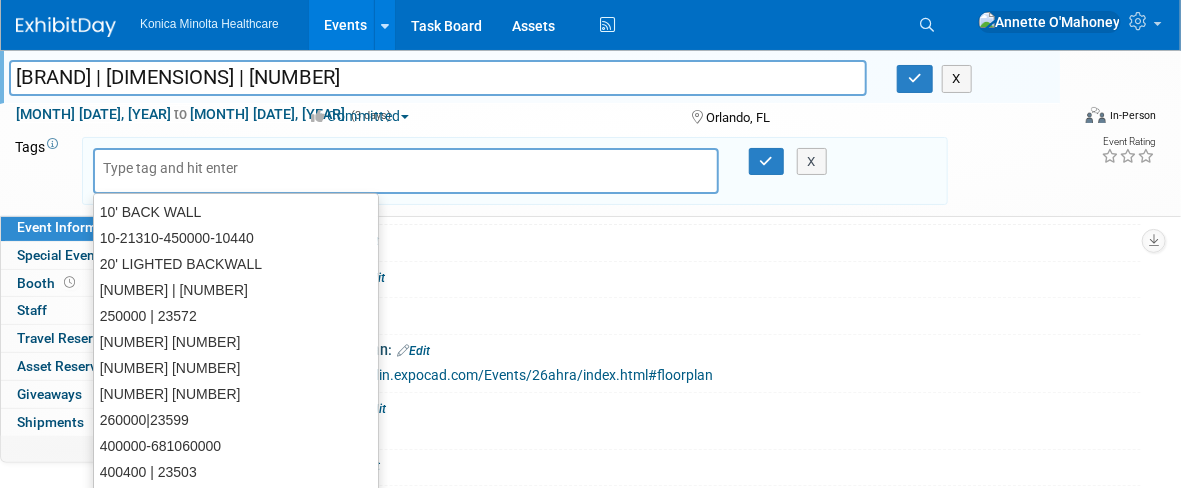 type on "u" 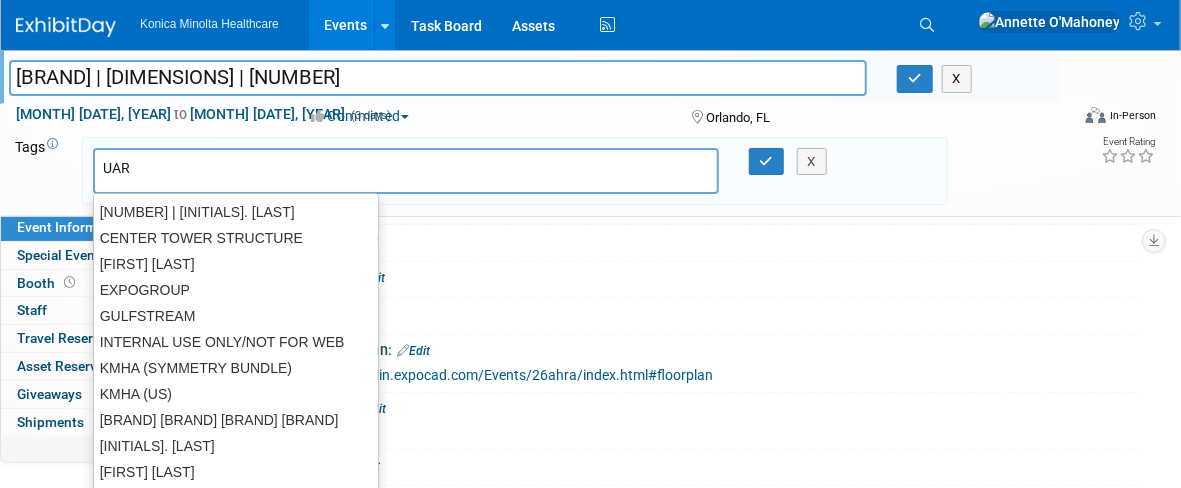type on "UARM" 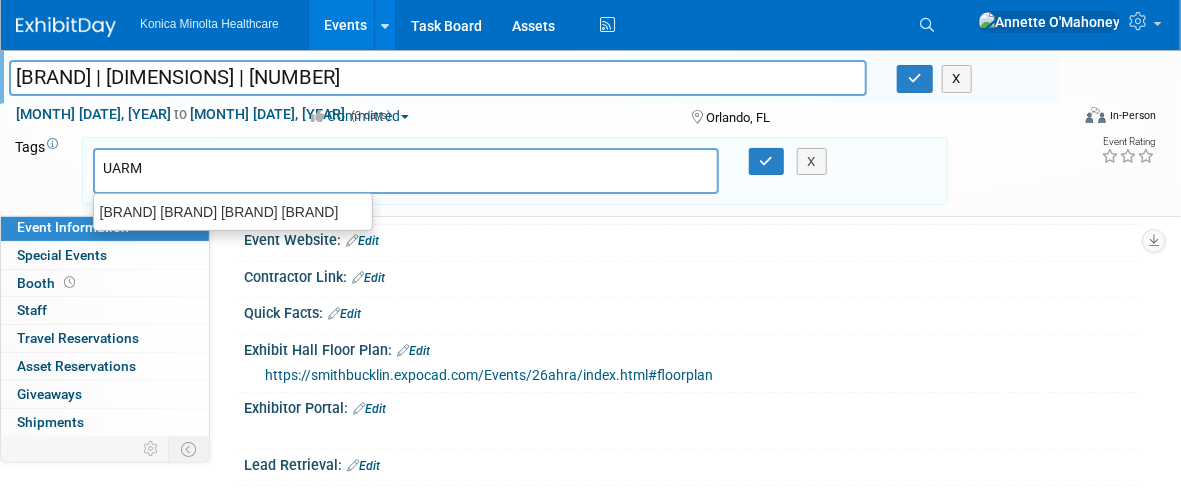 type on "UARM" 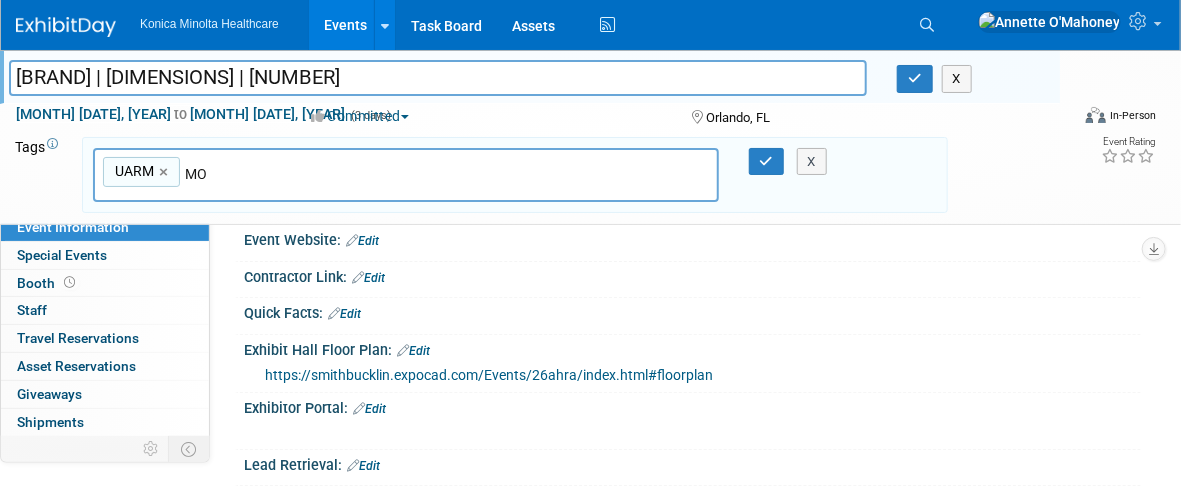 type on "M" 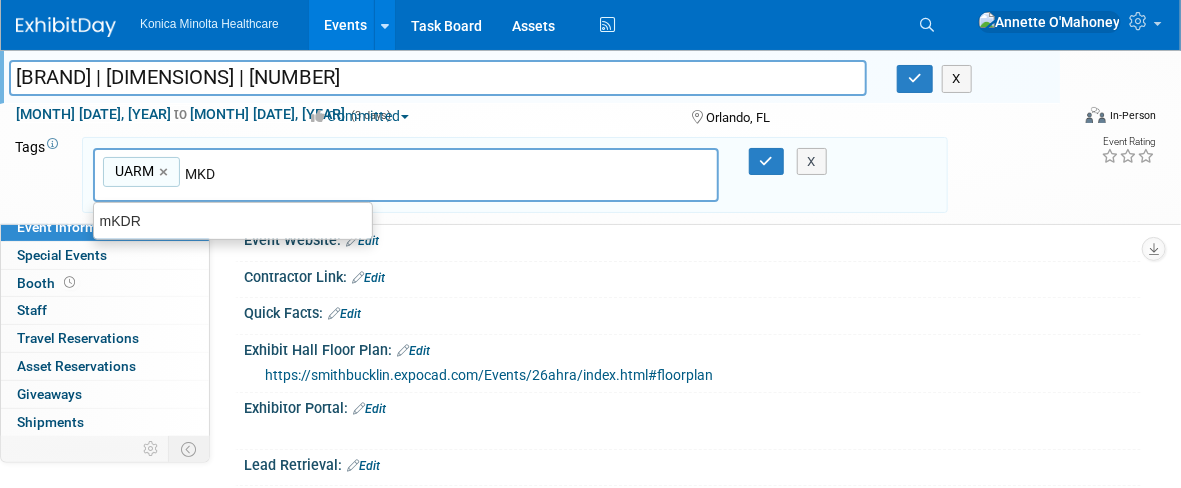 type on "MKDR" 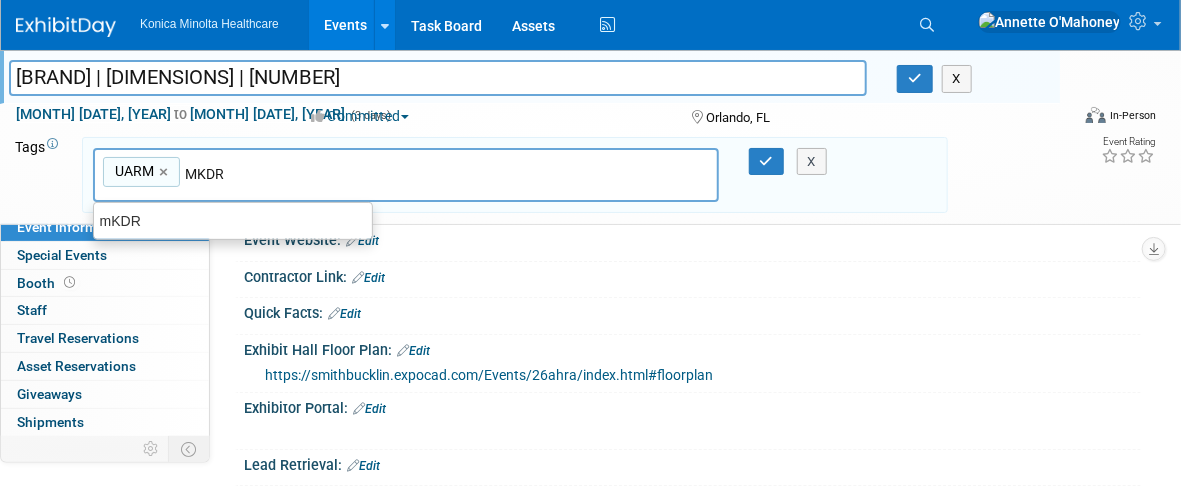 type on "UARM, MKDR" 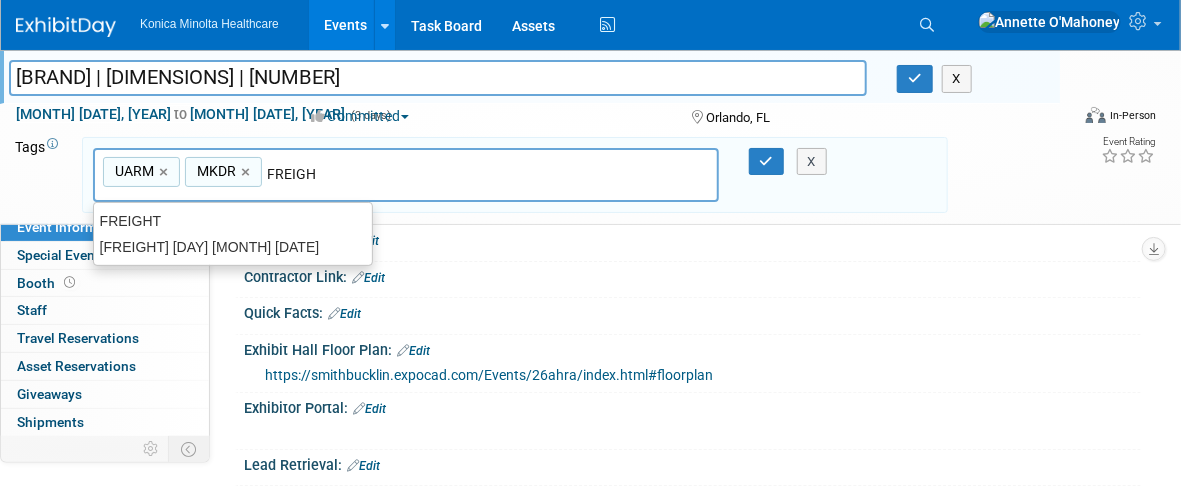type on "FREIGHT" 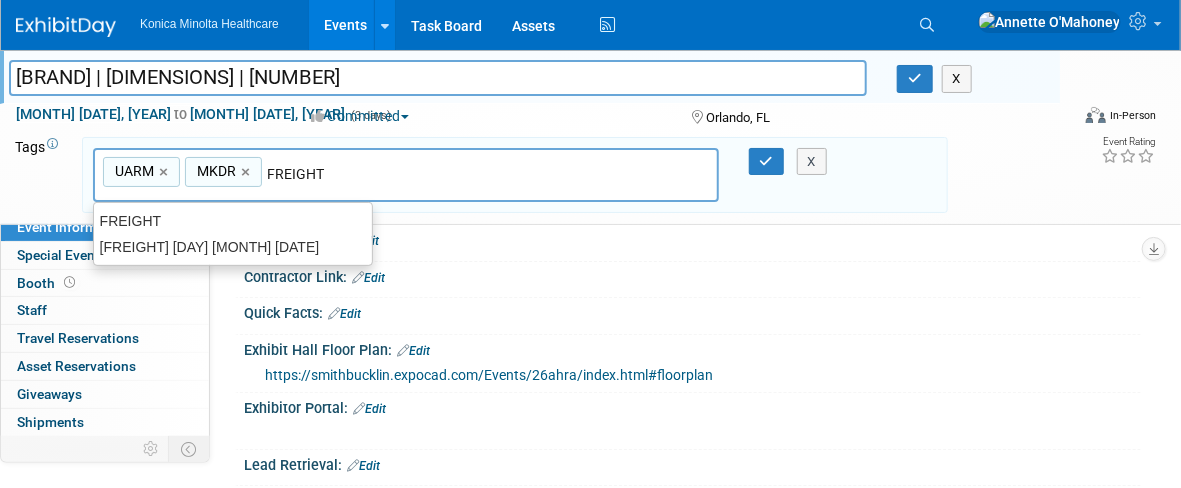 type on "UARM, MKDR, FREIGHT" 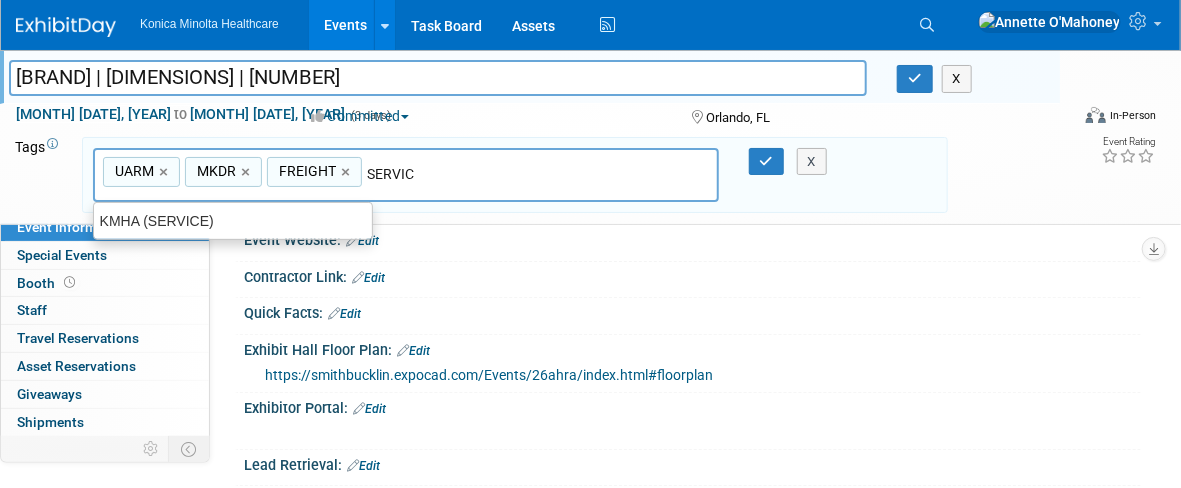 type on "SERVICE" 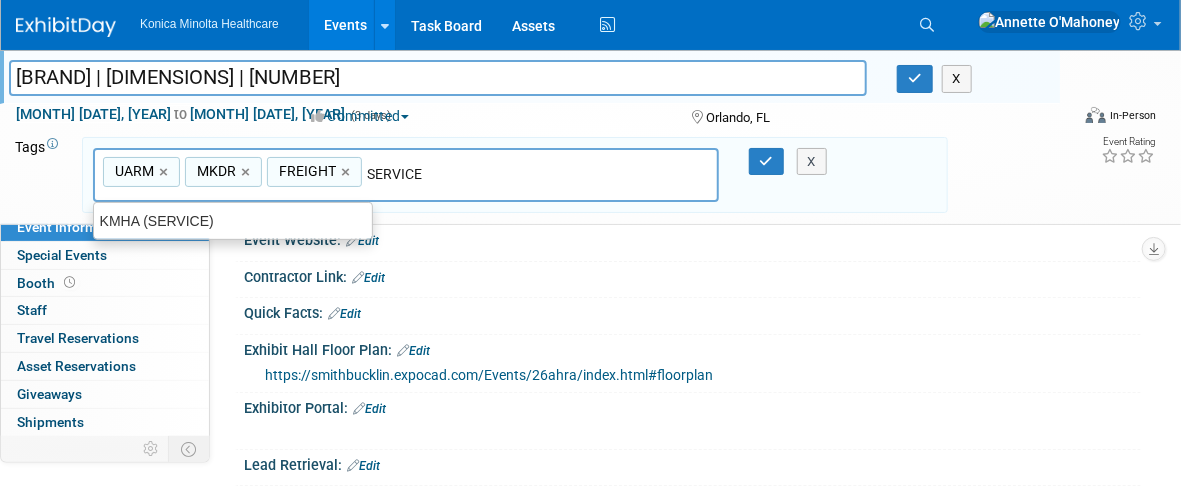 type on "UARM, MKDR, FREIGHT, SERVICE" 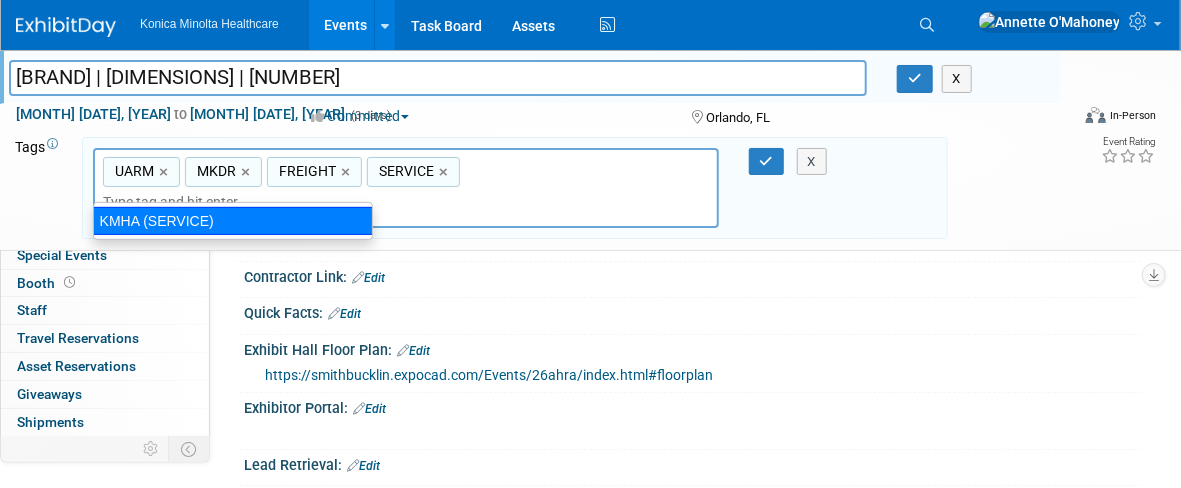 click on "KMHA (SERVICE)" at bounding box center (233, 221) 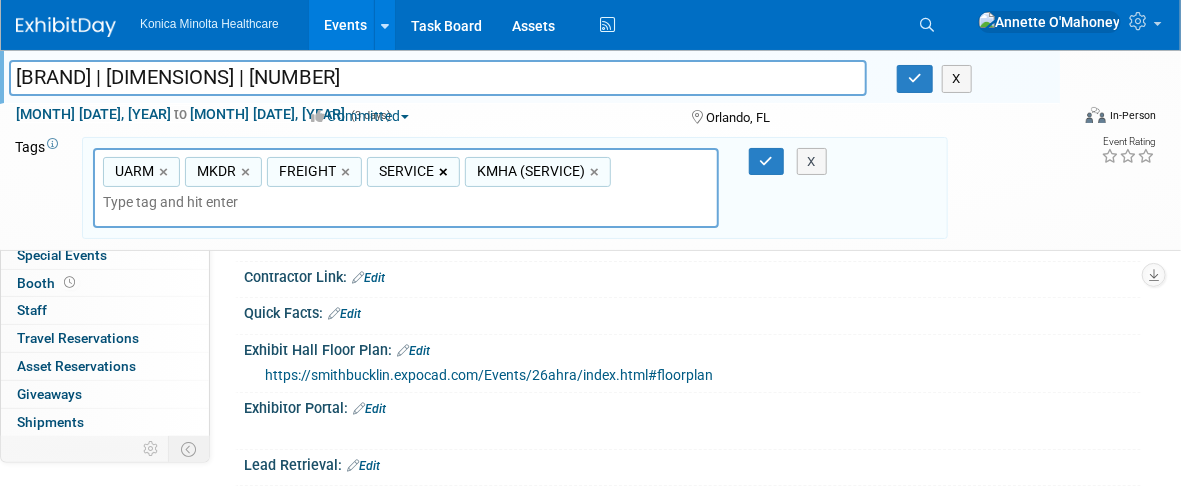click on "×" at bounding box center [445, 172] 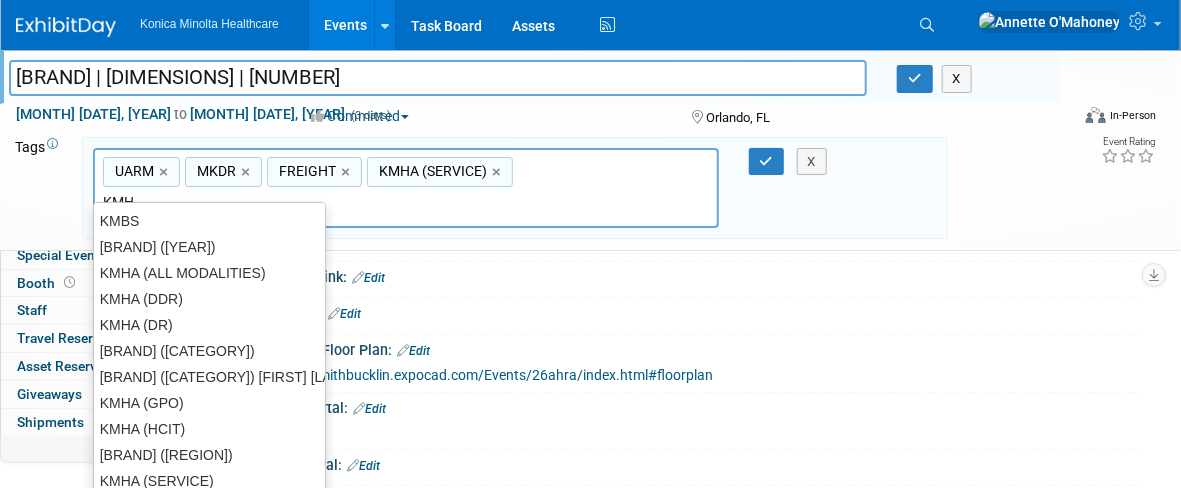 type on "[BRAND]" 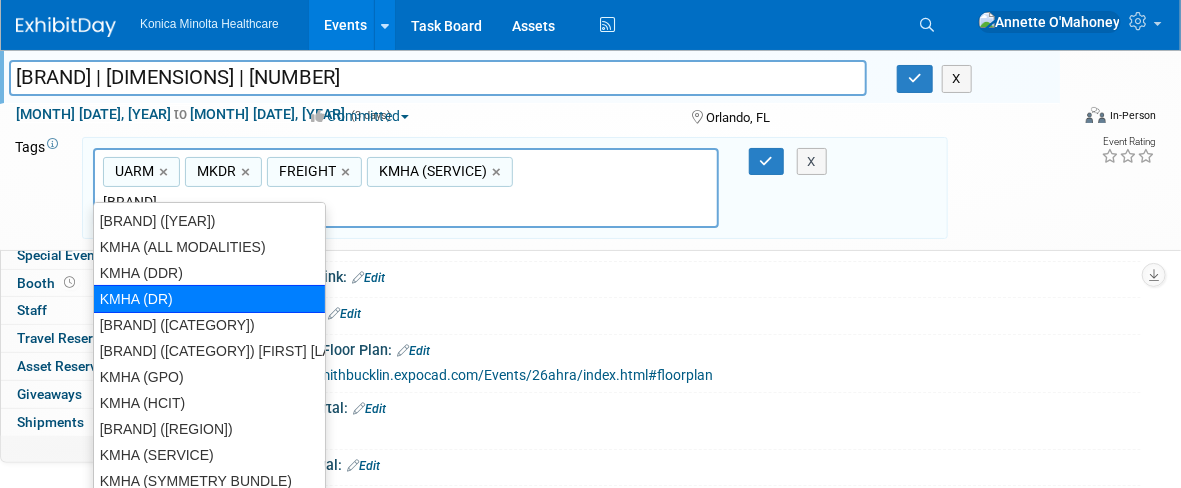 click on "KMHA (DR)" at bounding box center [209, 299] 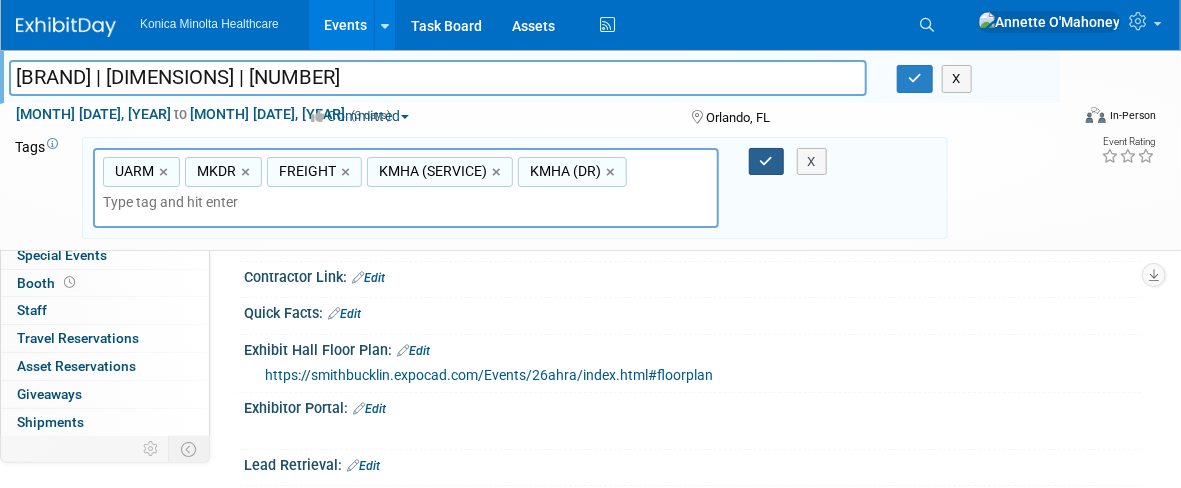 click at bounding box center (767, 161) 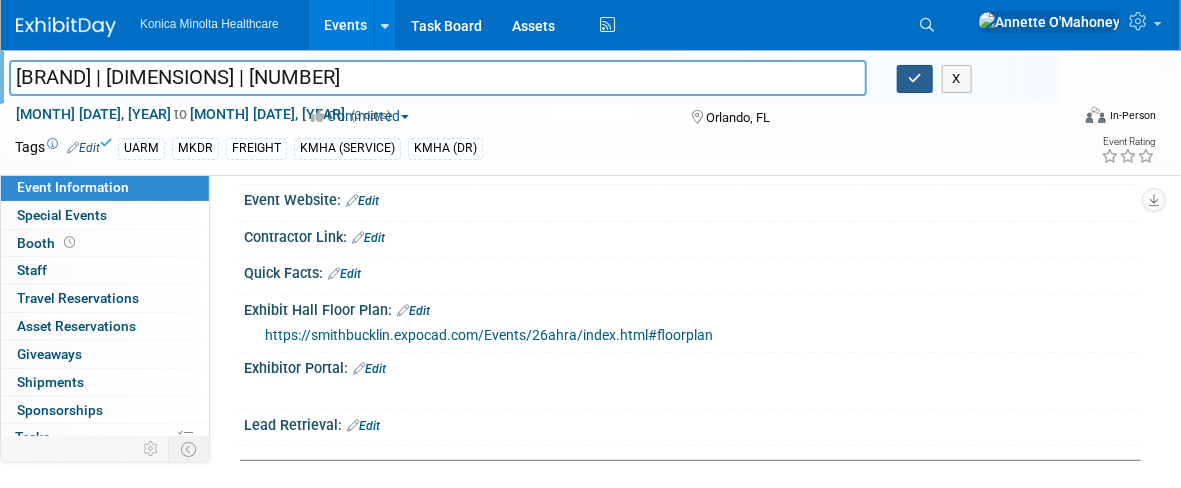 click at bounding box center (915, 78) 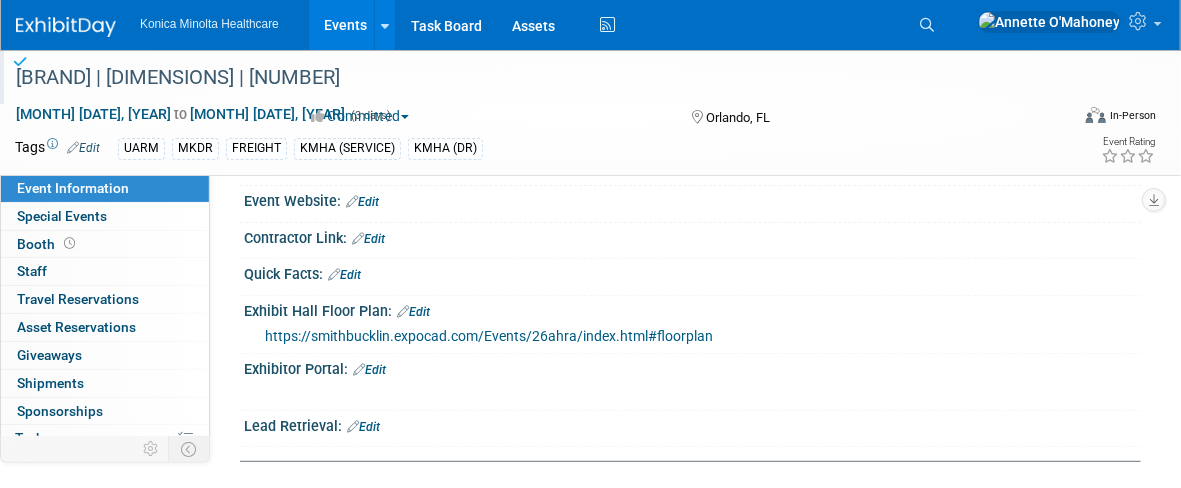 click on "Events" at bounding box center (345, 25) 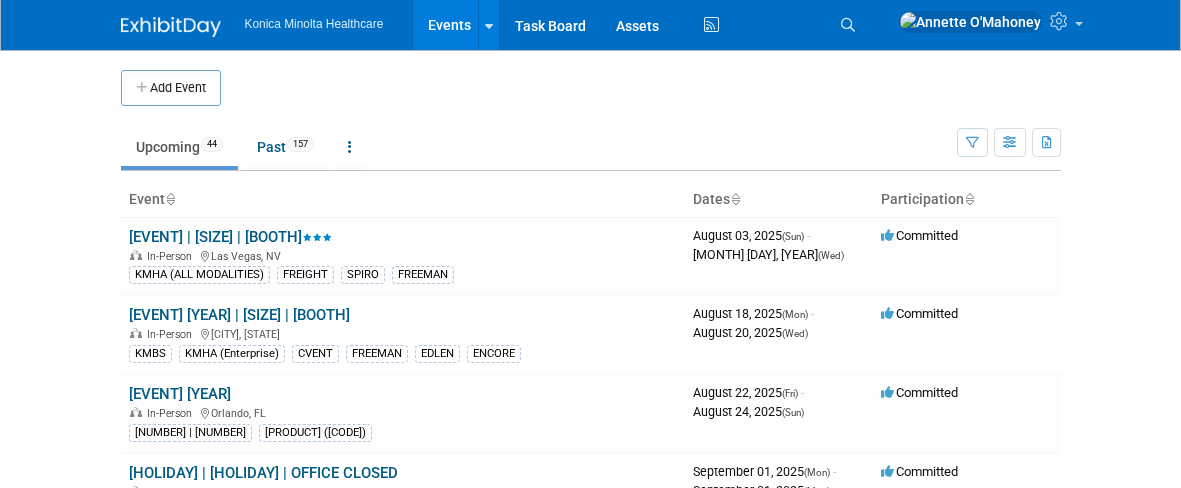 scroll, scrollTop: 0, scrollLeft: 0, axis: both 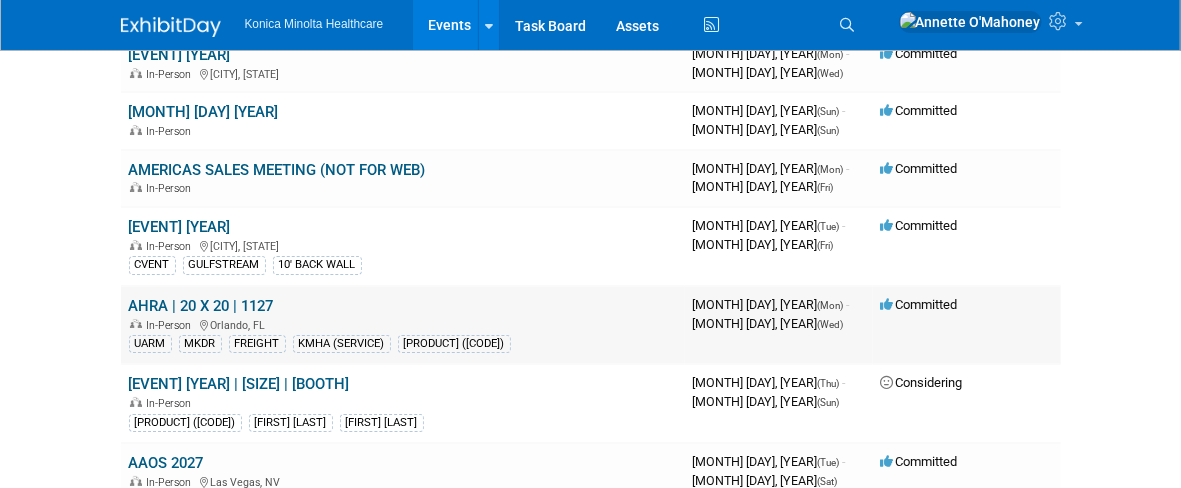 click on "AHRA | 20 X 20 | 1127" at bounding box center (201, 306) 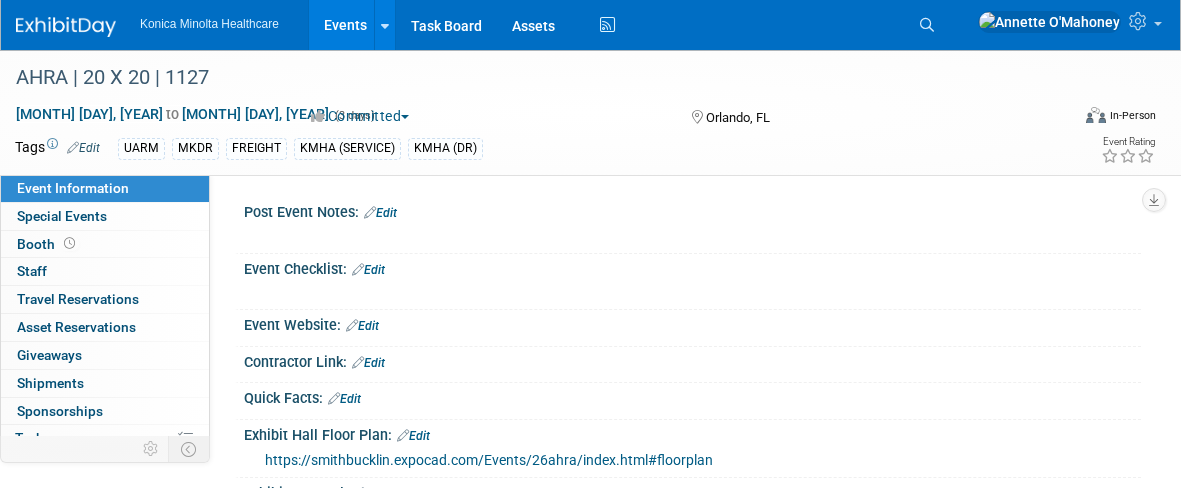 scroll, scrollTop: 0, scrollLeft: 0, axis: both 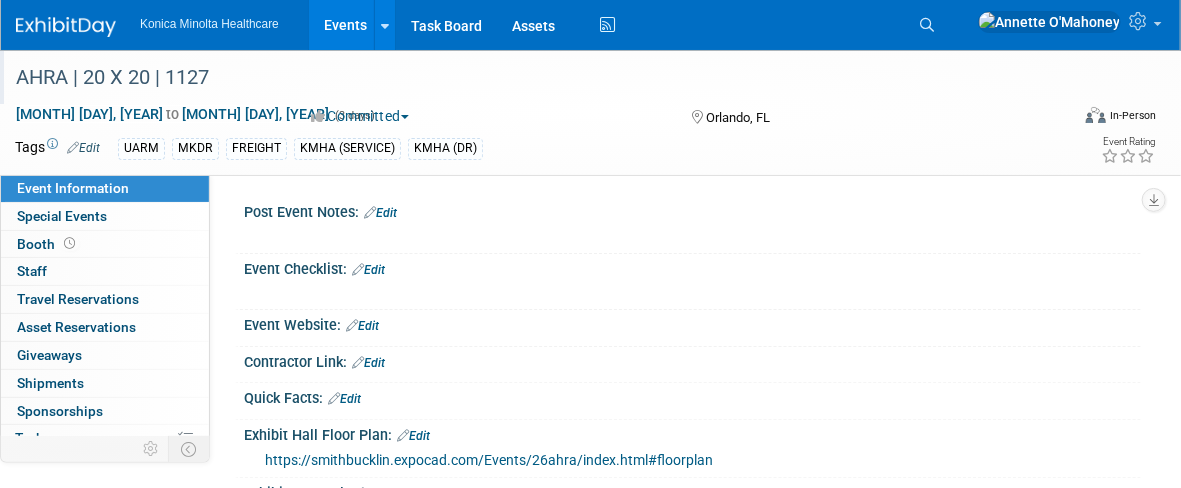 click on "AHRA | 20 X 20 | 1127" at bounding box center (527, 78) 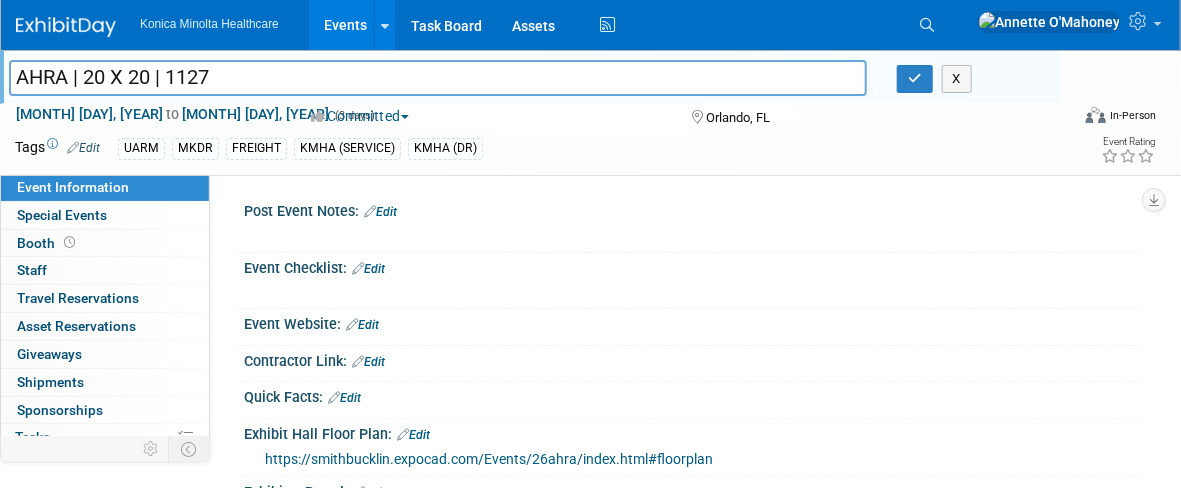 click on "AHRA | 20 X 20 | 1127" at bounding box center [438, 77] 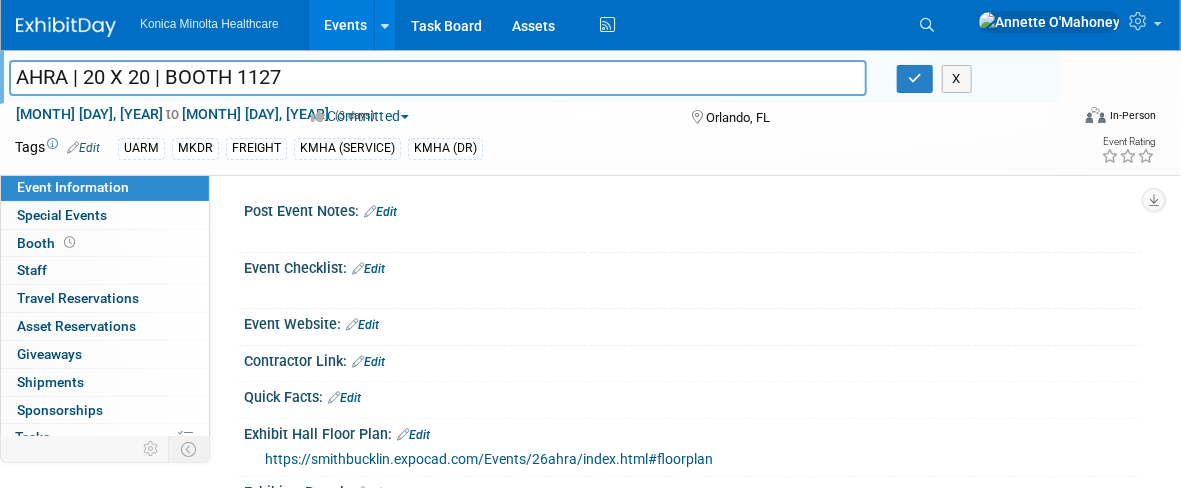 type on "AHRA | 20 X 20 | BOOTH 1127" 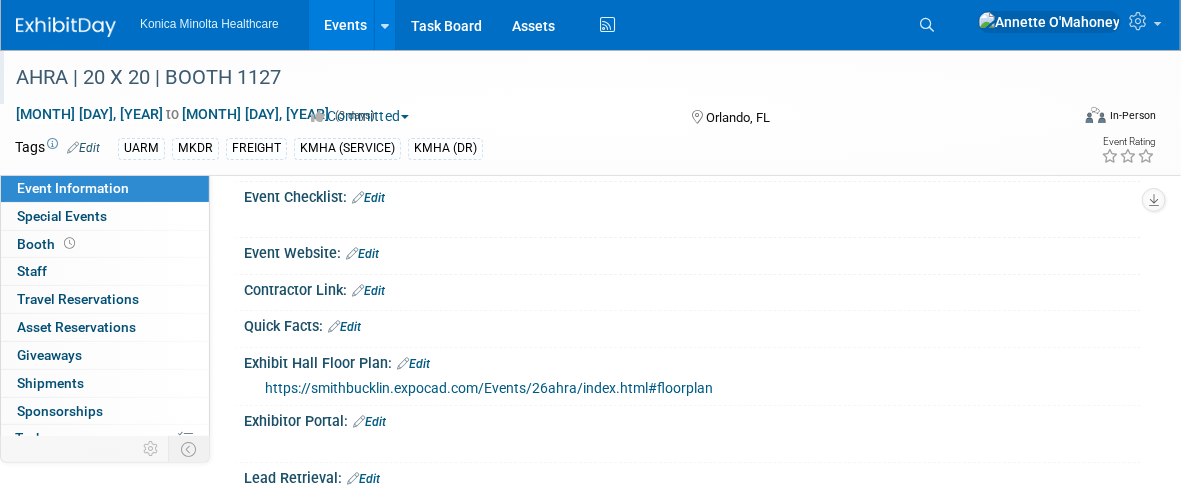 scroll, scrollTop: 124, scrollLeft: 0, axis: vertical 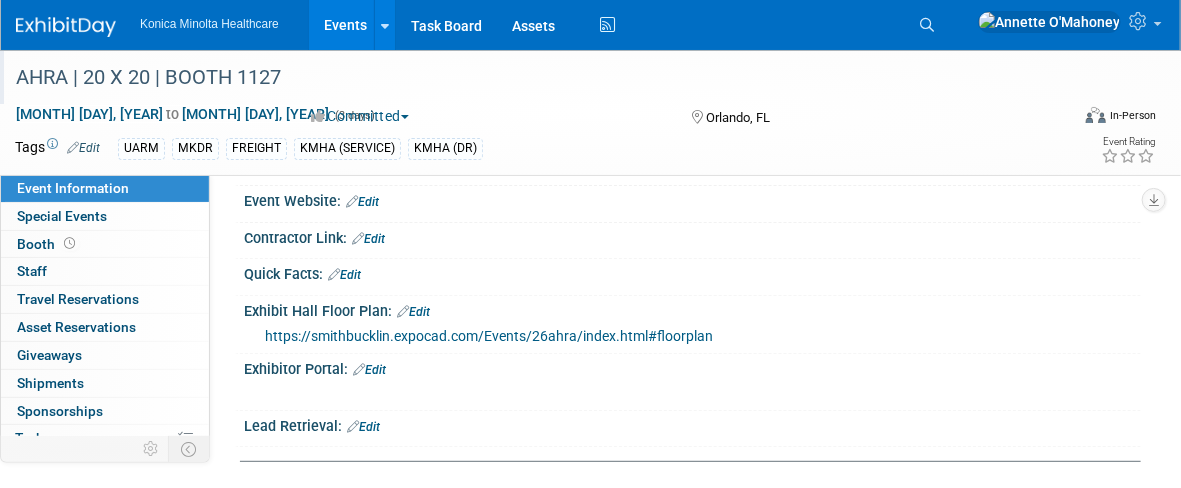 click on "https://smithbucklin.expocad.com/Events/26ahra/index.html#floorplan" at bounding box center (489, 336) 